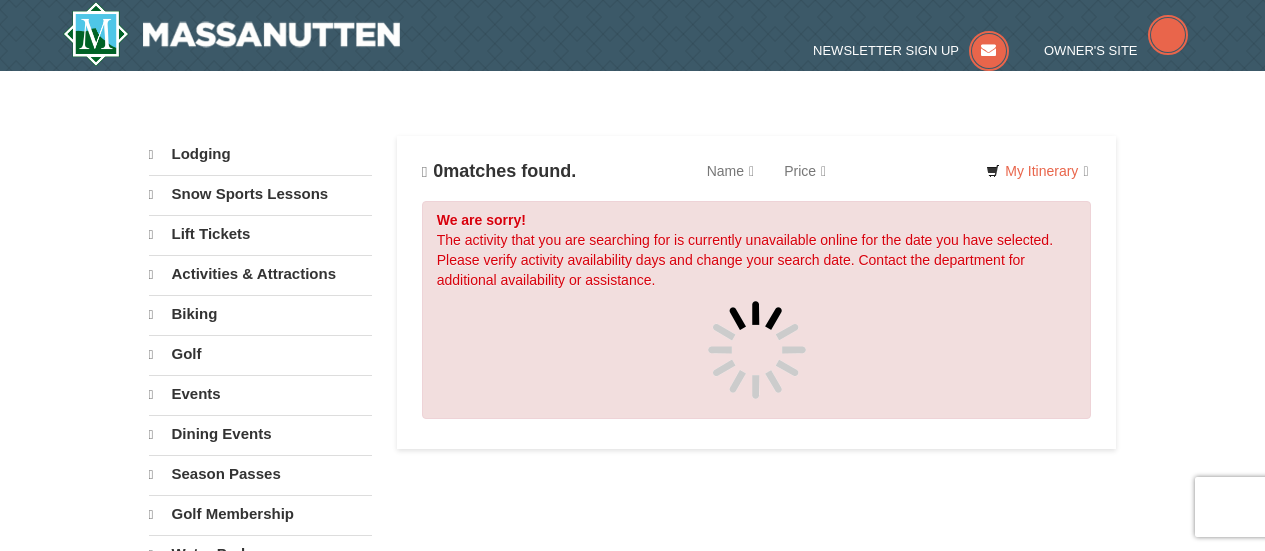 scroll, scrollTop: 0, scrollLeft: 0, axis: both 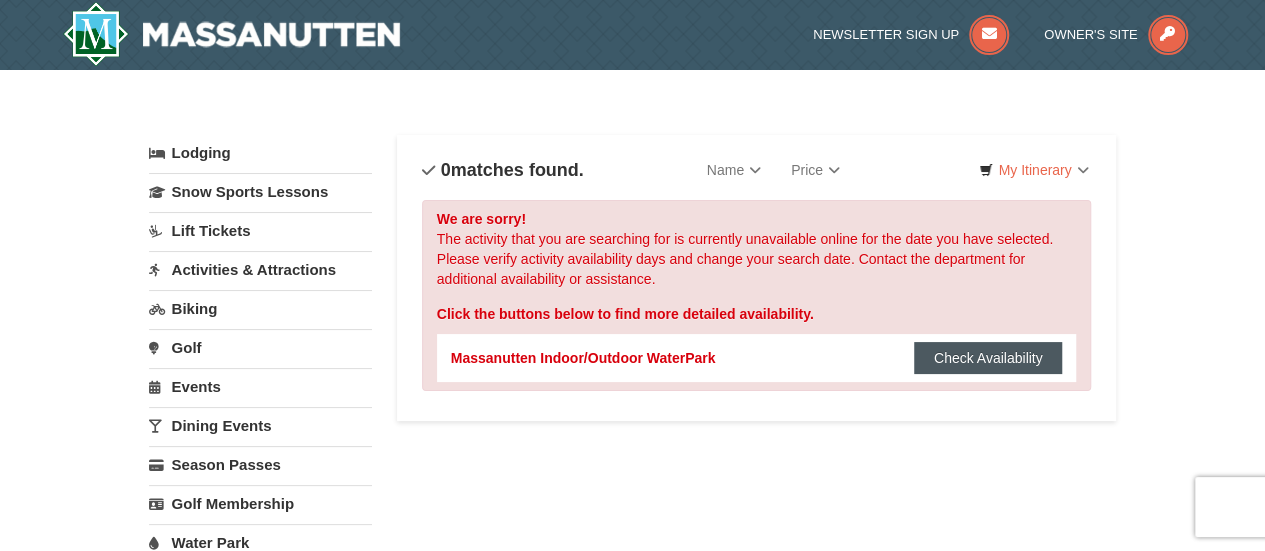 click on "Check Availability" at bounding box center (988, 358) 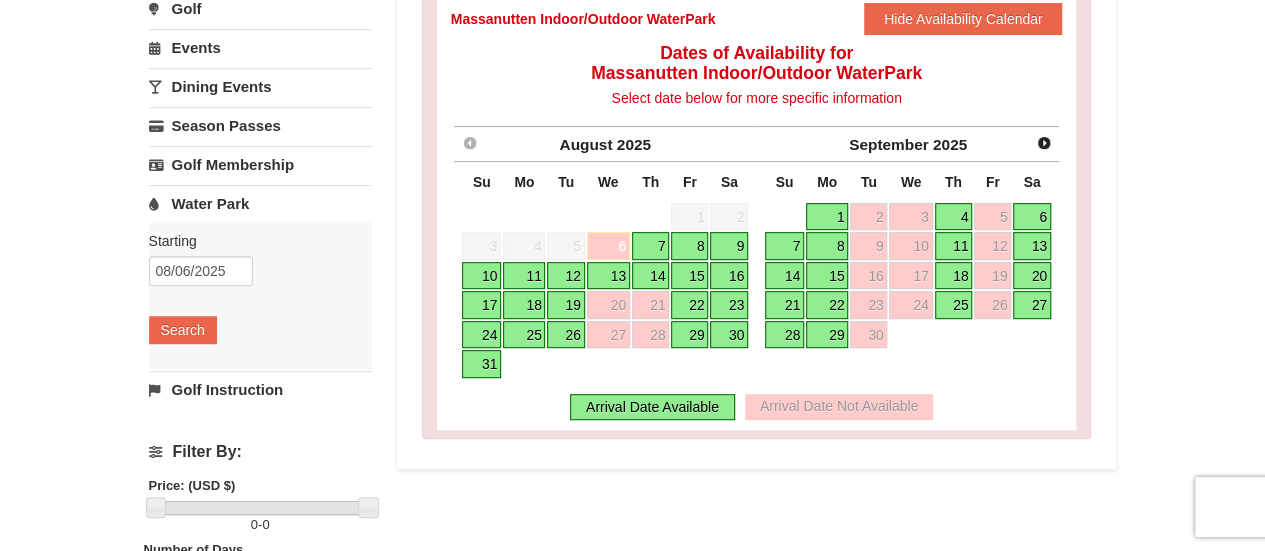 scroll, scrollTop: 369, scrollLeft: 0, axis: vertical 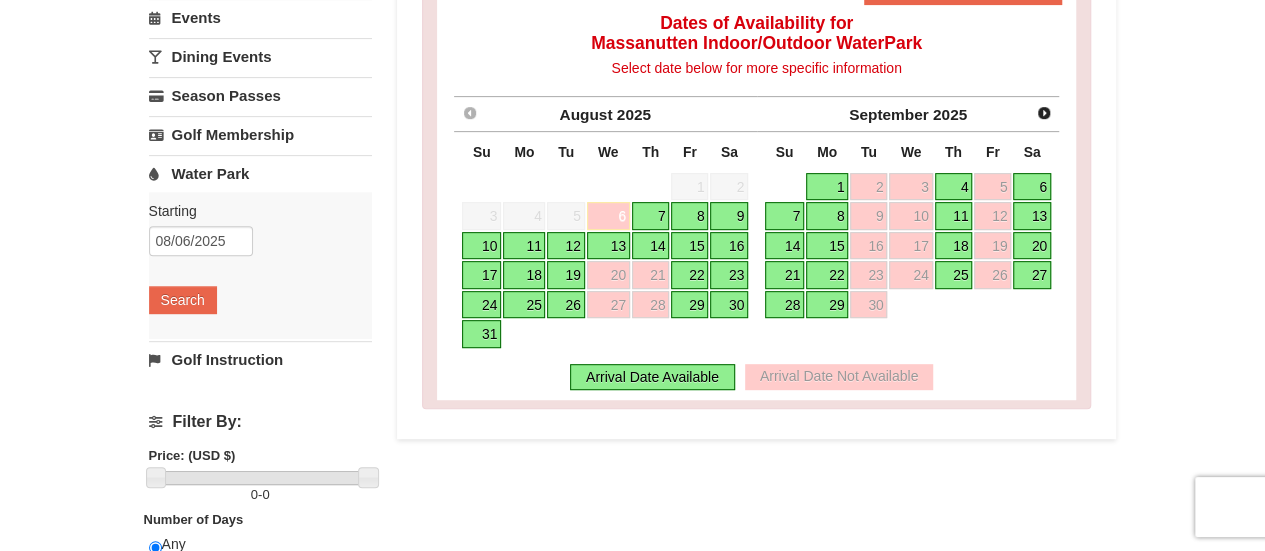 click on "7" at bounding box center (651, 216) 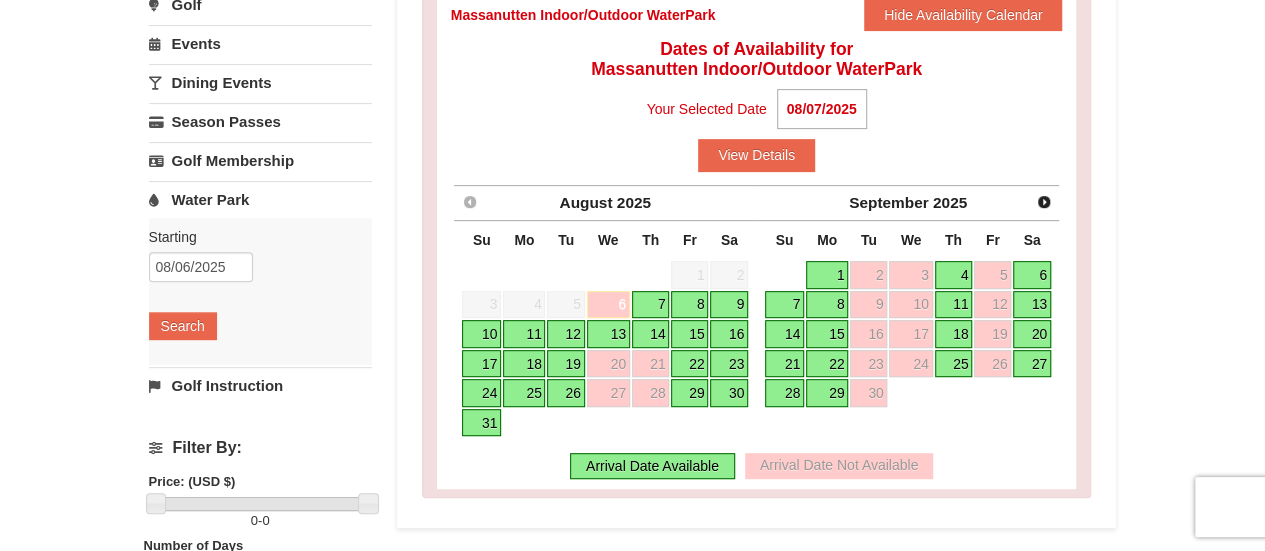 scroll, scrollTop: 342, scrollLeft: 0, axis: vertical 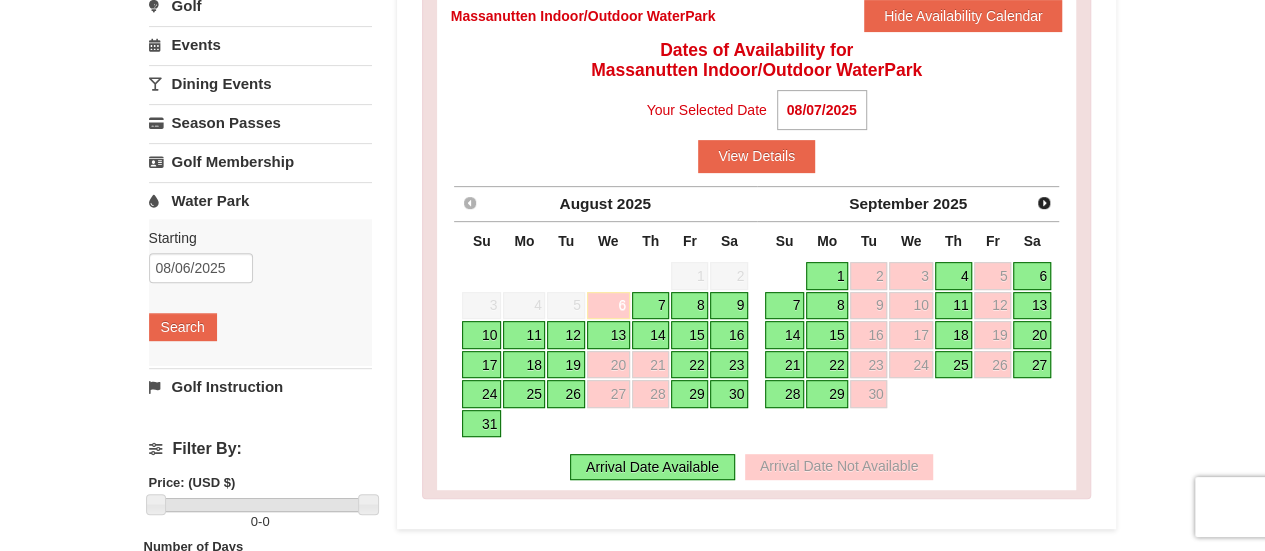 click on "7" at bounding box center [651, 306] 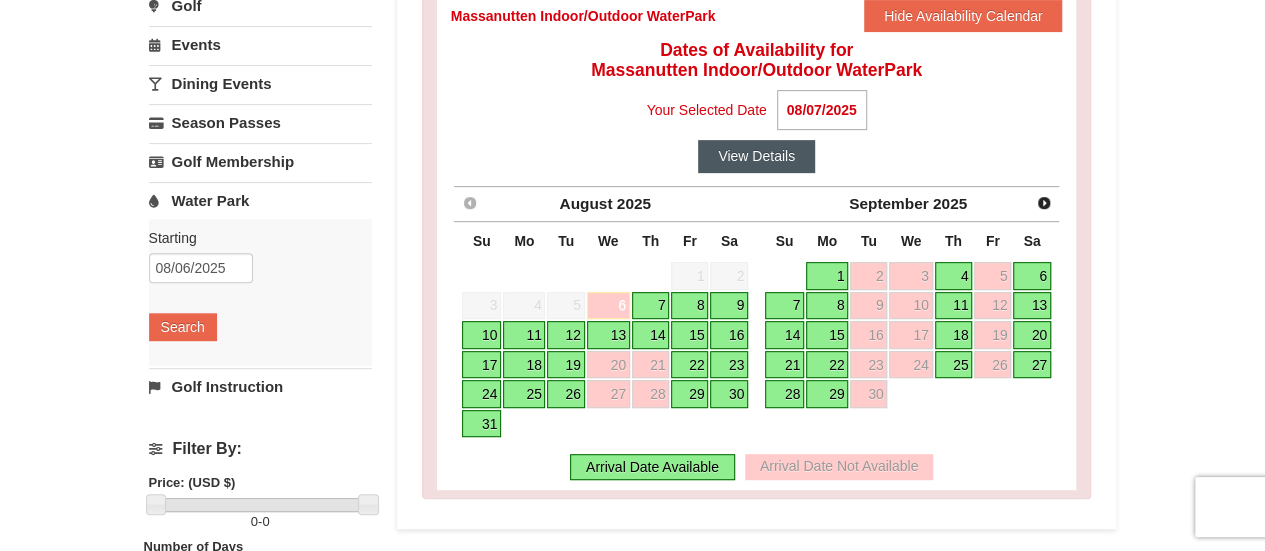 click on "View Details" at bounding box center (756, 156) 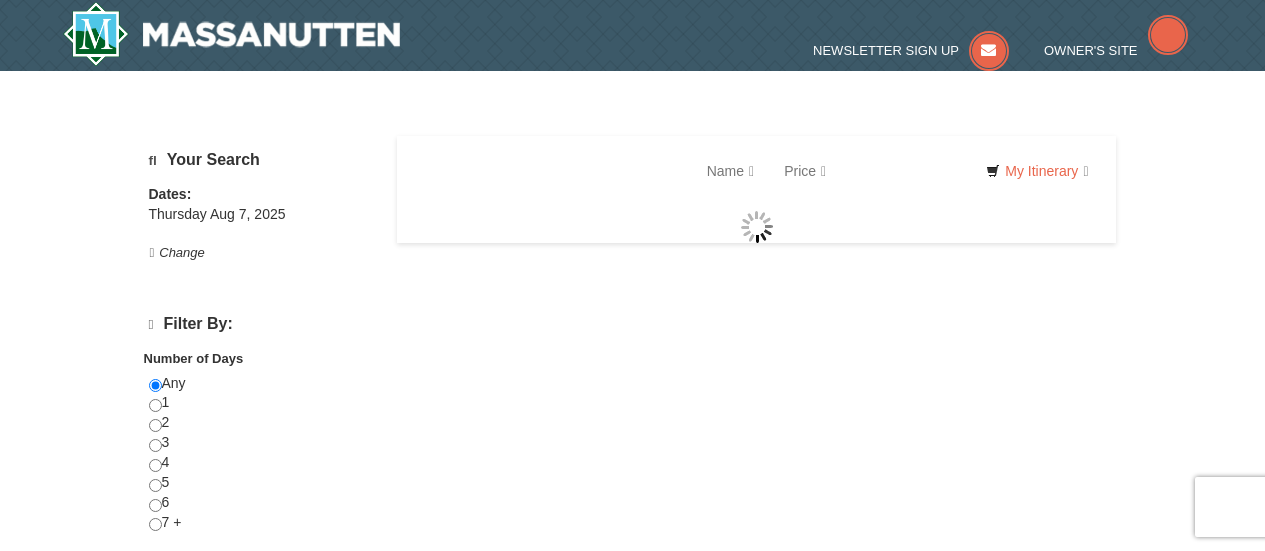 scroll, scrollTop: 0, scrollLeft: 0, axis: both 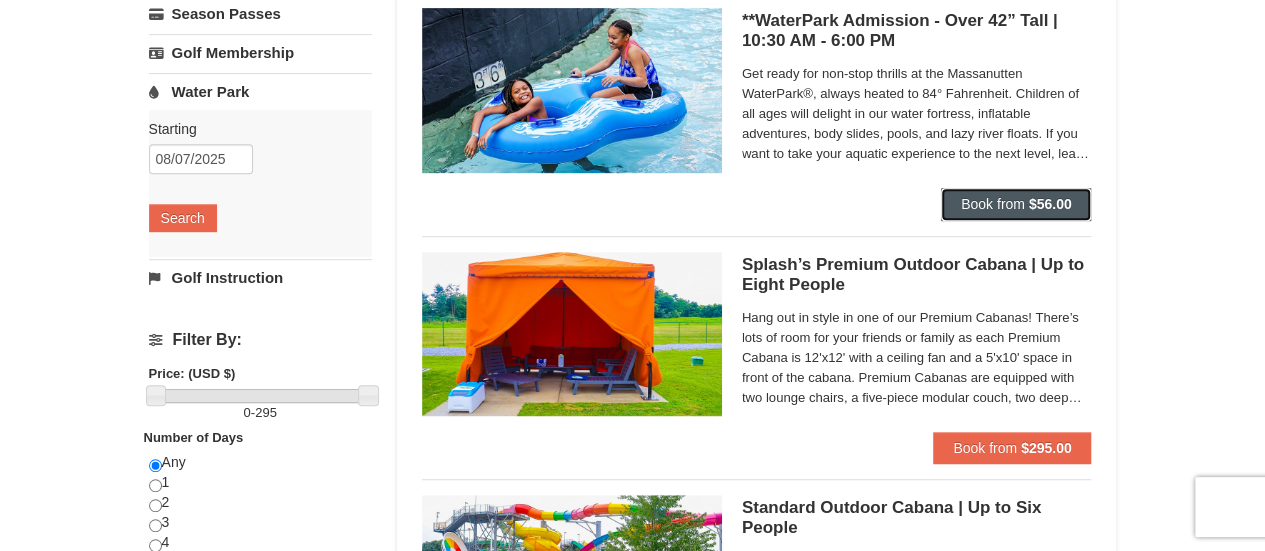 click on "Book from" at bounding box center [993, 204] 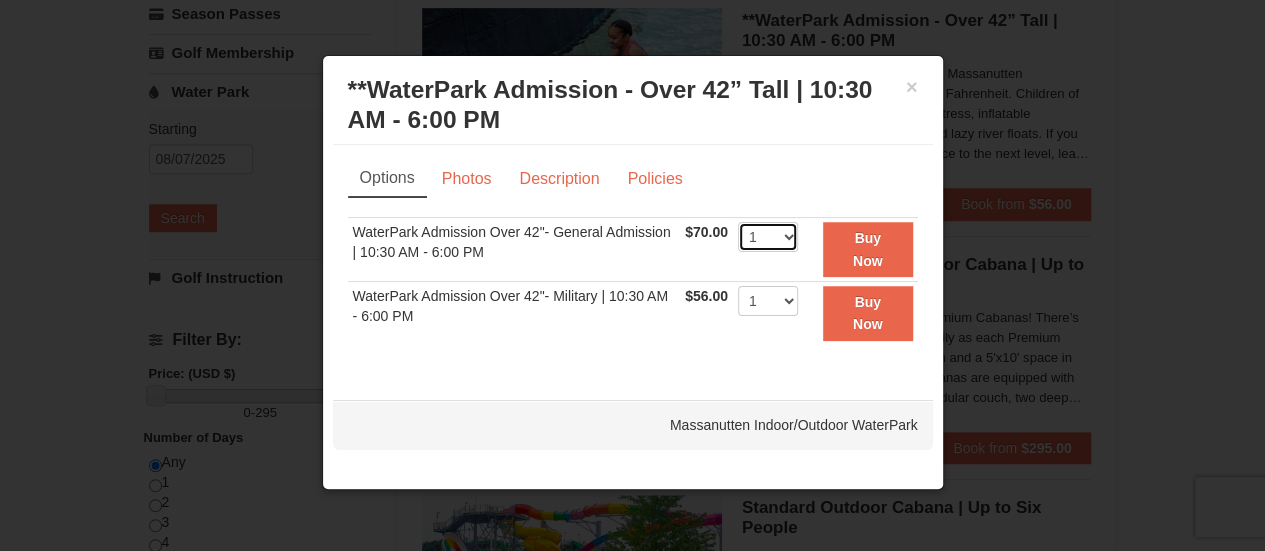 click on "1
2
3
4
5
6
7
8
9
10
11
12
13
14
15
16
17
18
19
20
21 22" at bounding box center [768, 237] 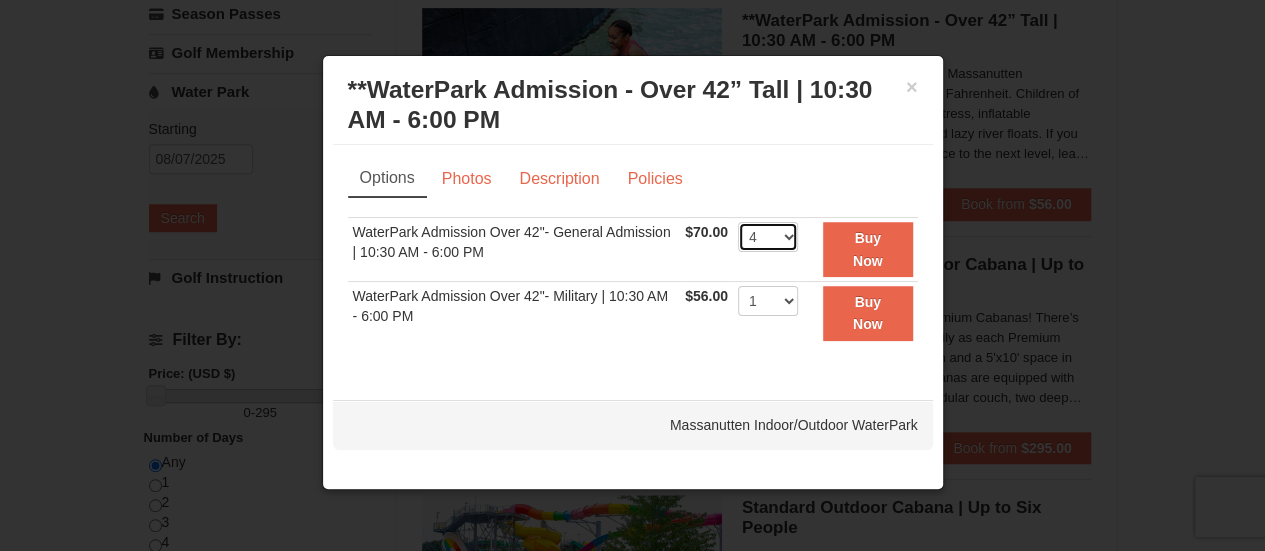 click on "1
2
3
4
5
6
7
8
9
10
11
12
13
14
15
16
17
18
19
20
21 22" at bounding box center (768, 237) 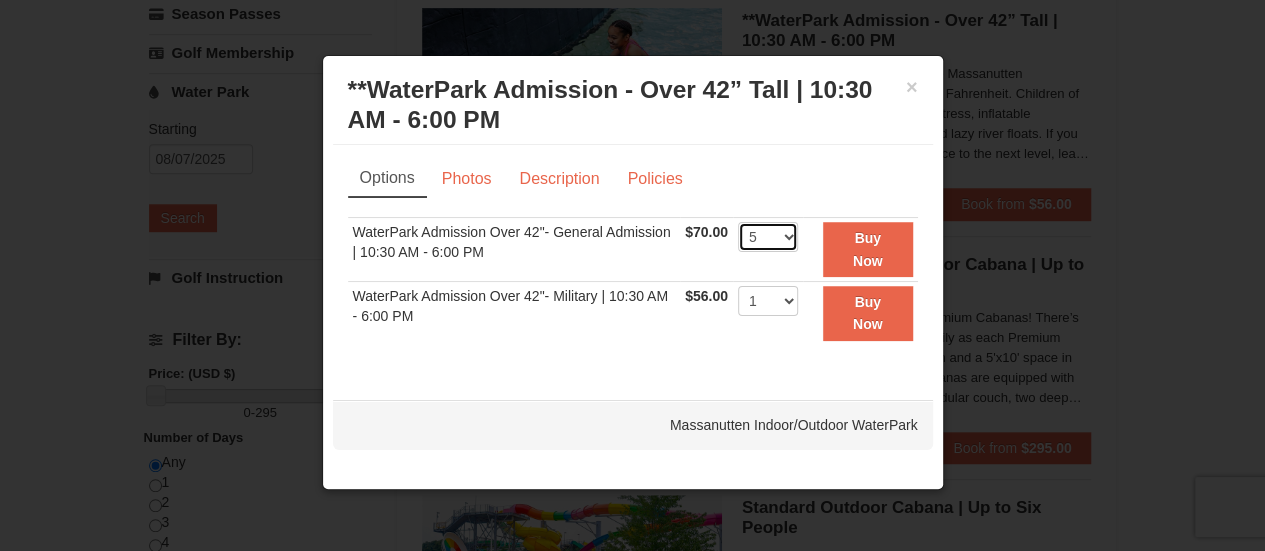 click on "1
2
3
4
5
6
7
8
9
10
11
12
13
14
15
16
17
18
19
20
21 22" at bounding box center [768, 237] 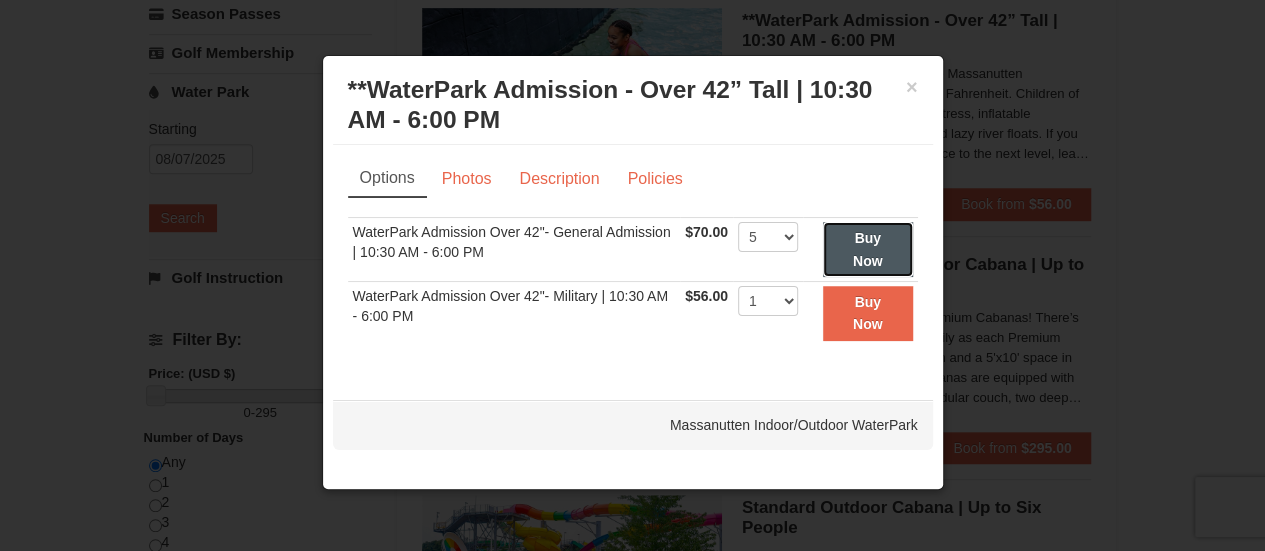 click on "Buy Now" at bounding box center [868, 249] 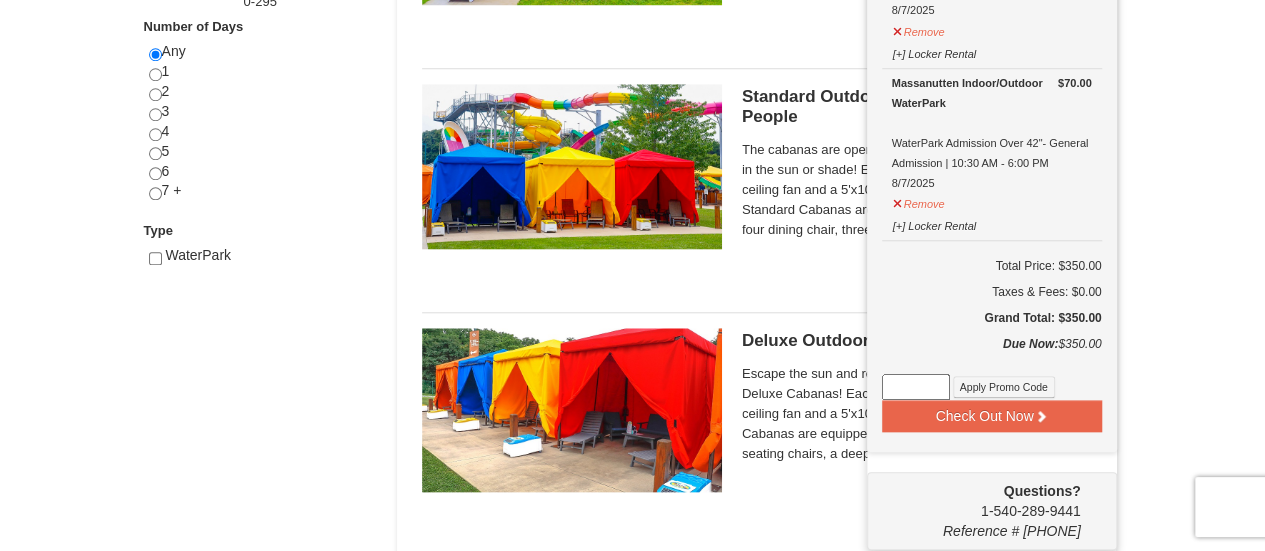 scroll, scrollTop: 868, scrollLeft: 0, axis: vertical 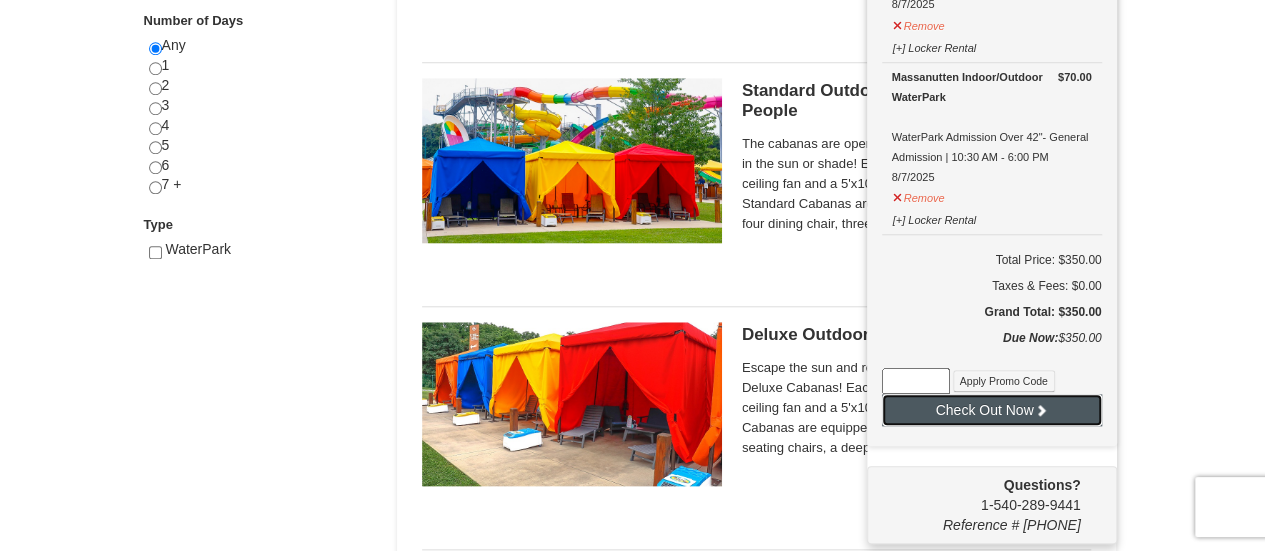 click on "Check Out Now" at bounding box center (992, 410) 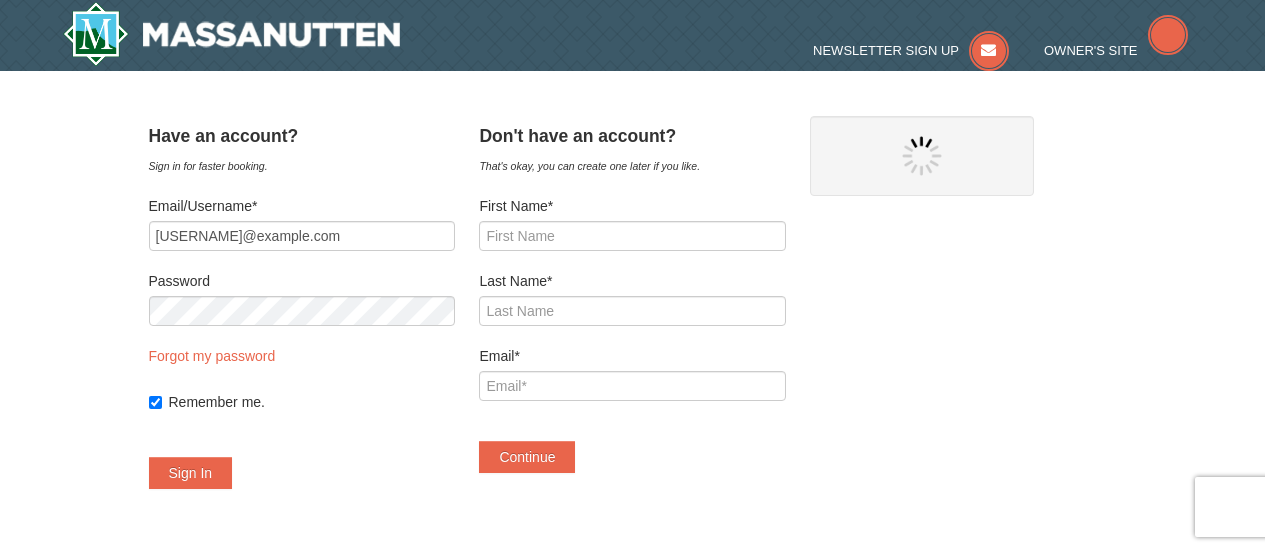 scroll, scrollTop: 0, scrollLeft: 0, axis: both 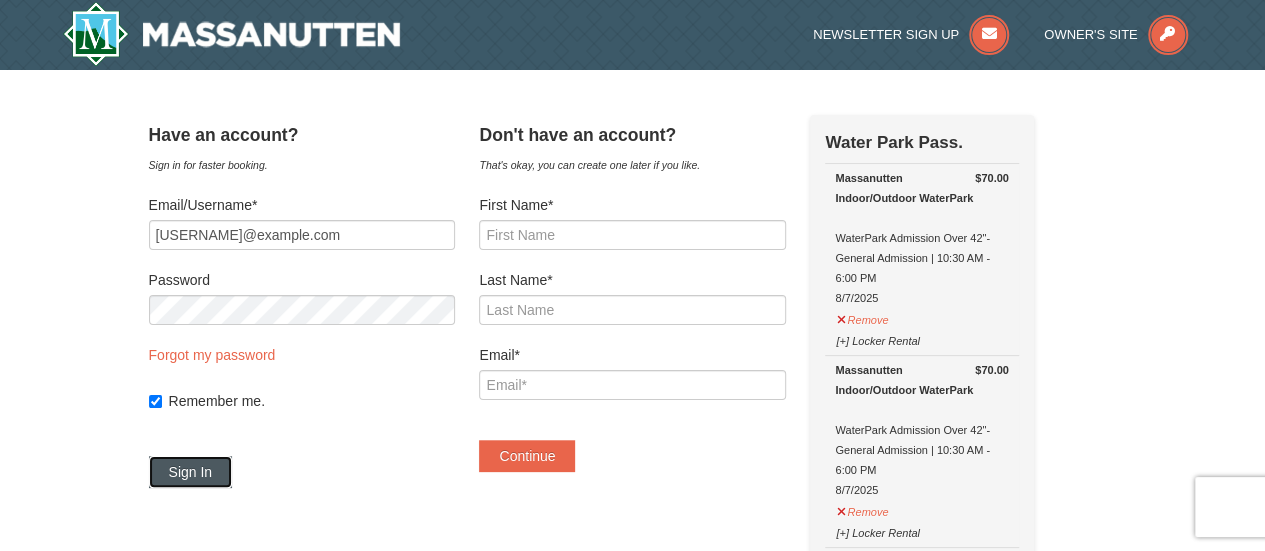 click on "Sign In" at bounding box center [191, 472] 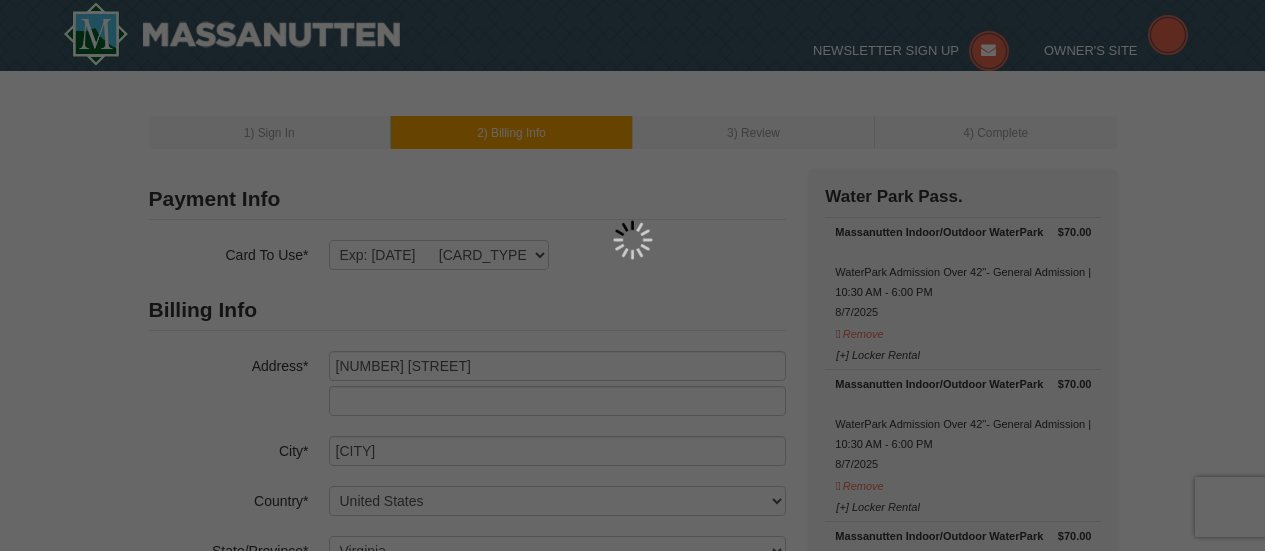 select on "VA" 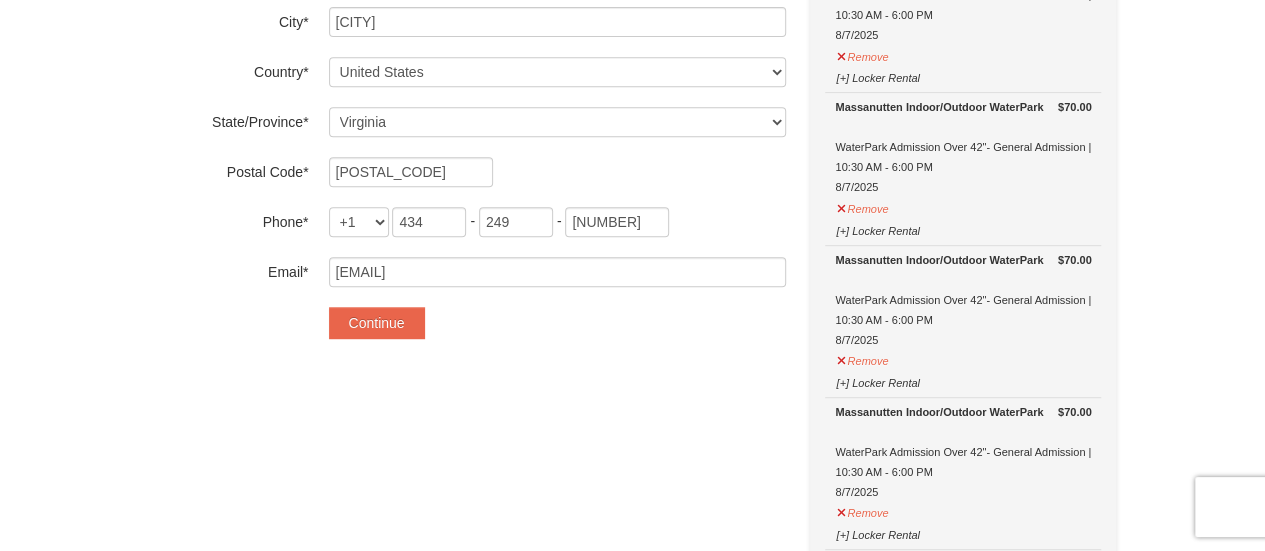 scroll, scrollTop: 429, scrollLeft: 0, axis: vertical 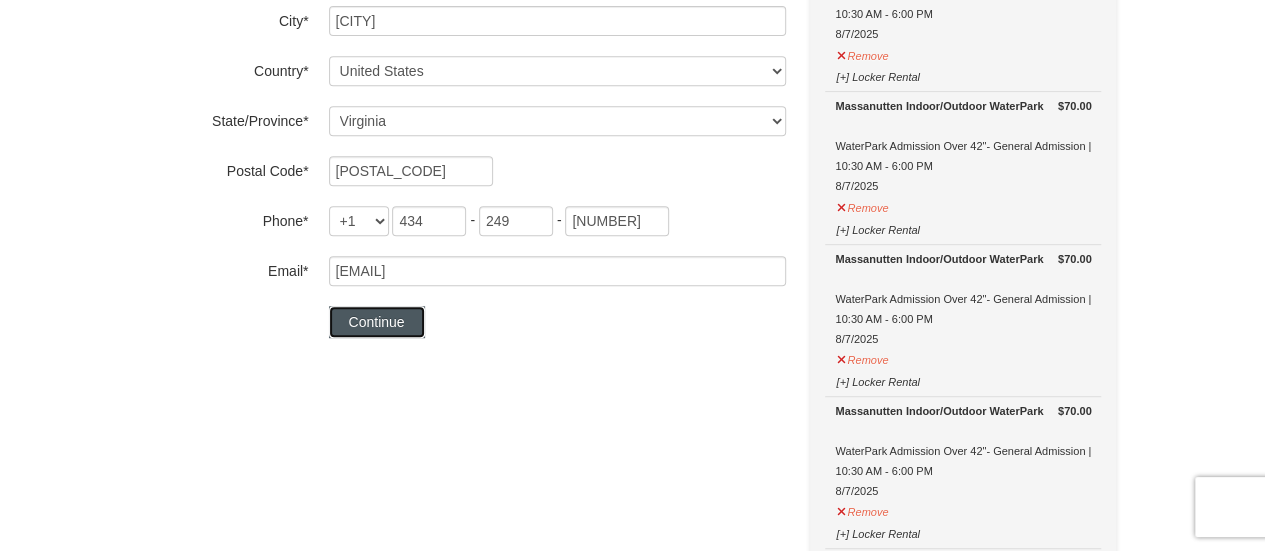 click on "Continue" at bounding box center (377, 322) 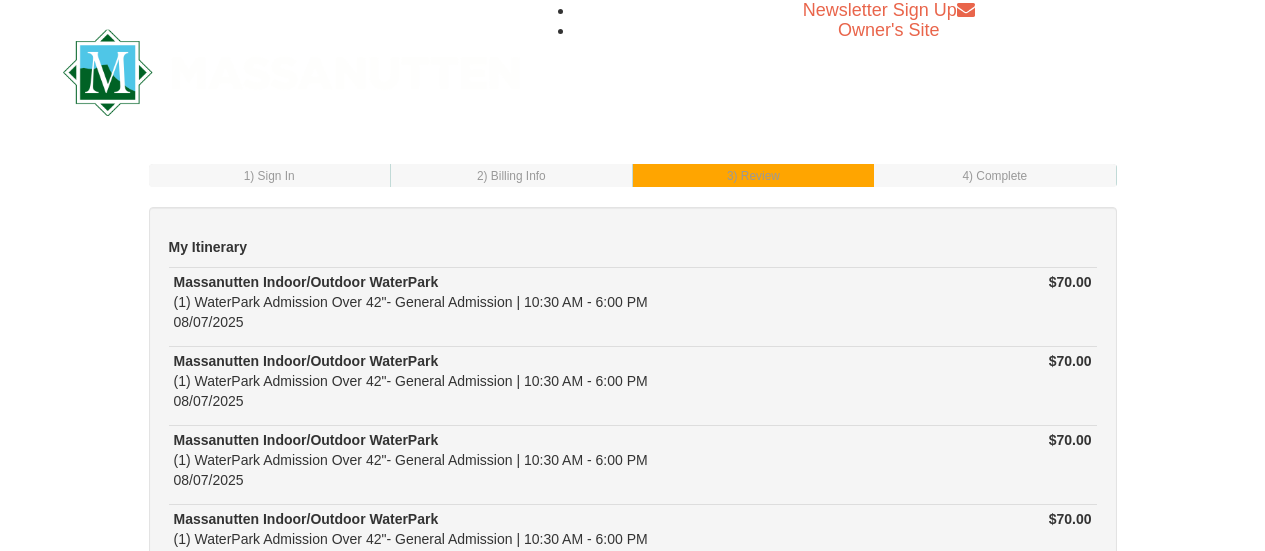 scroll, scrollTop: 0, scrollLeft: 0, axis: both 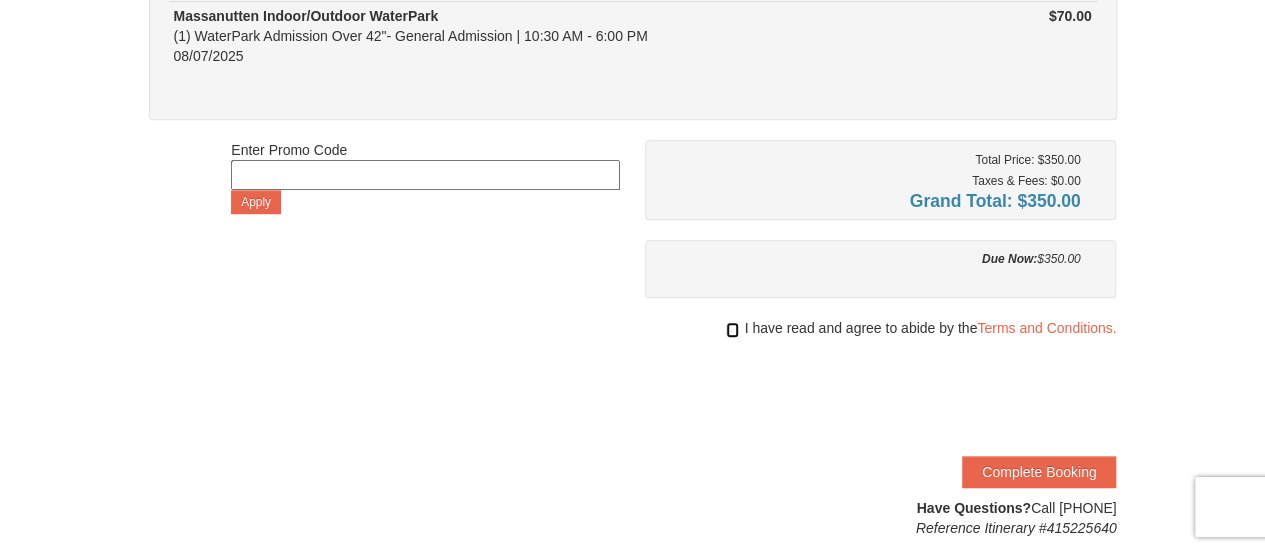 click at bounding box center (732, 330) 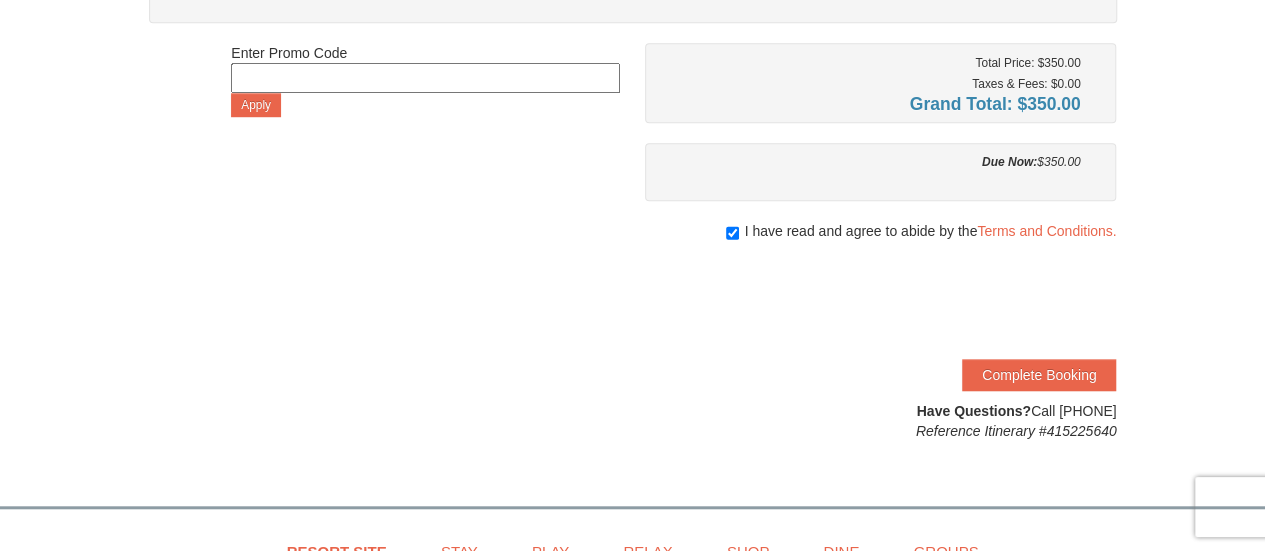 scroll, scrollTop: 643, scrollLeft: 0, axis: vertical 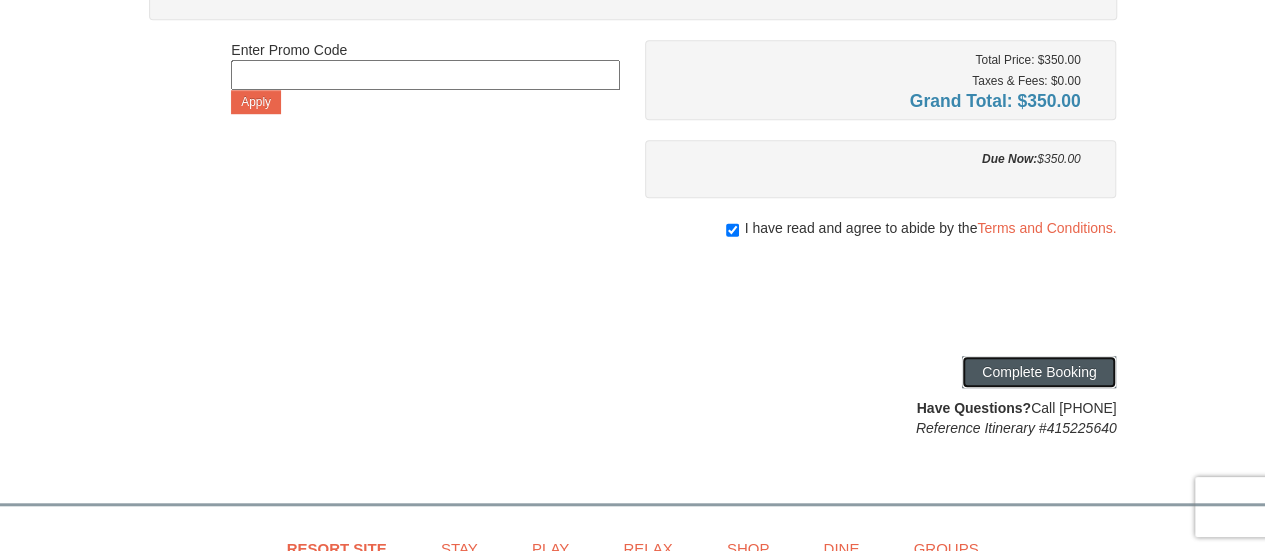 click on "Complete Booking" at bounding box center (1039, 372) 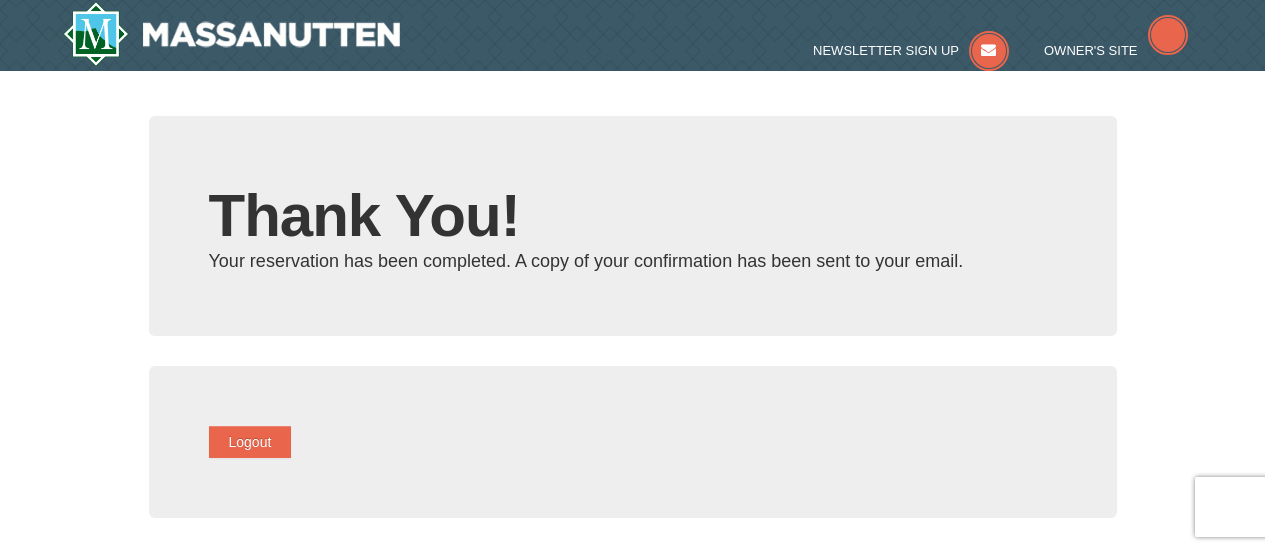 scroll, scrollTop: 0, scrollLeft: 0, axis: both 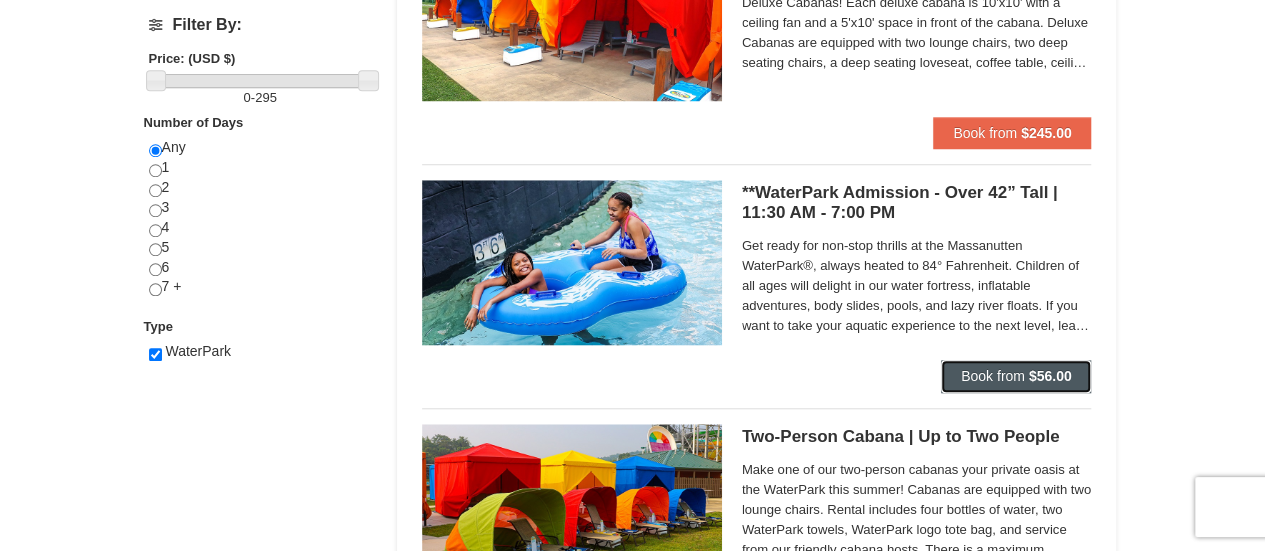 click on "Book from   $56.00" at bounding box center [1016, 376] 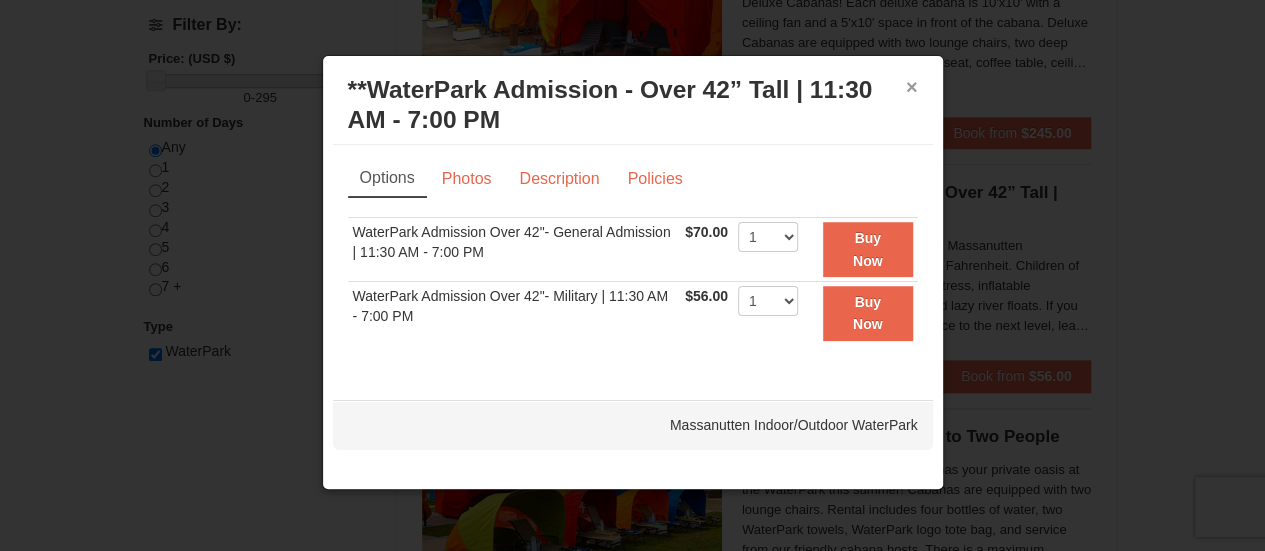 click on "×" at bounding box center (912, 87) 